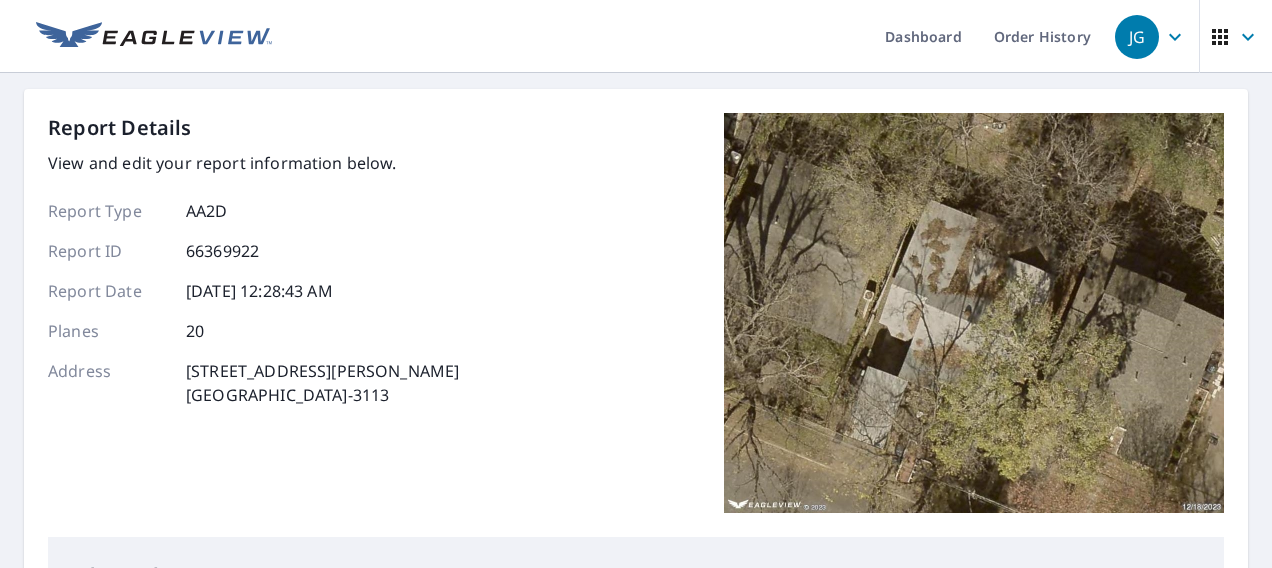 scroll, scrollTop: 0, scrollLeft: 0, axis: both 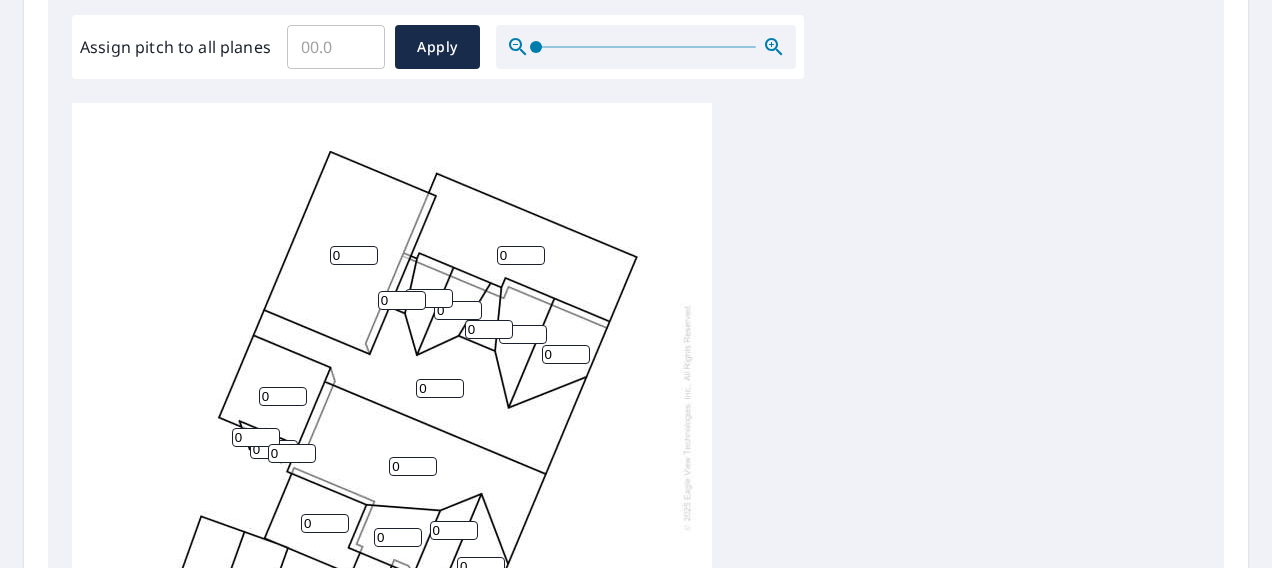 click on "0" at bounding box center (521, 255) 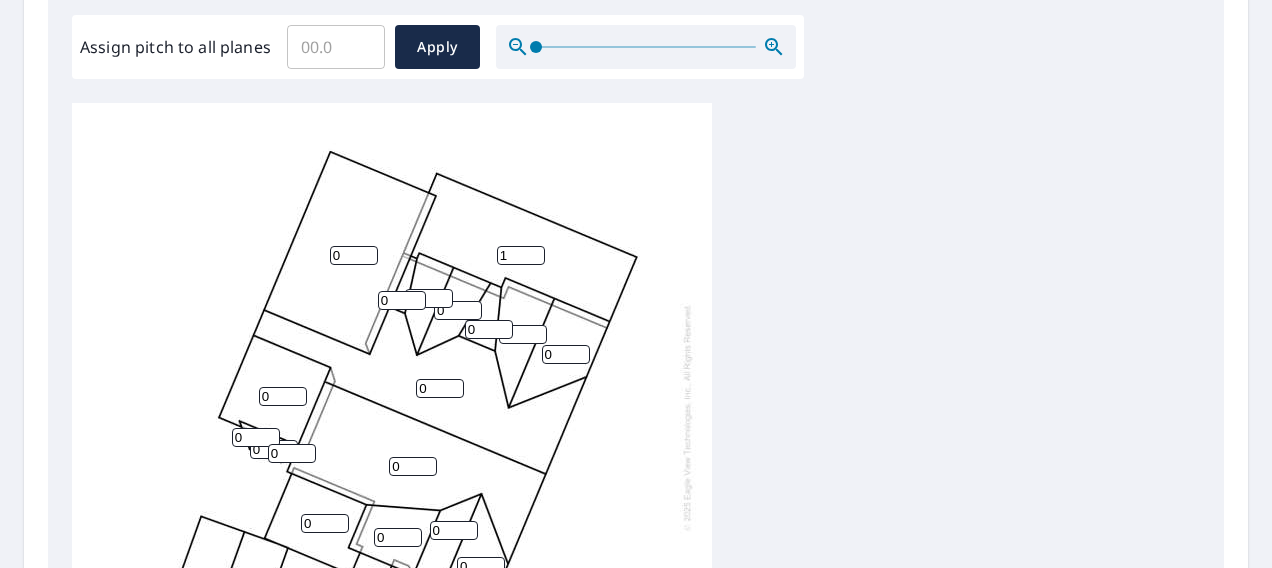 type on "1" 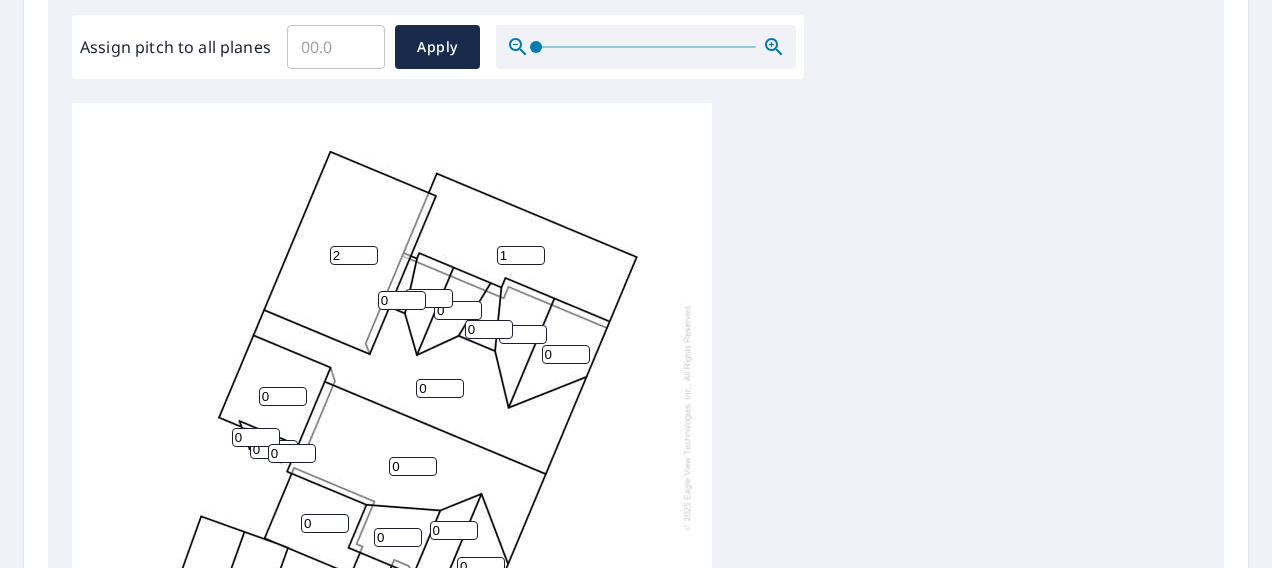 type on "2" 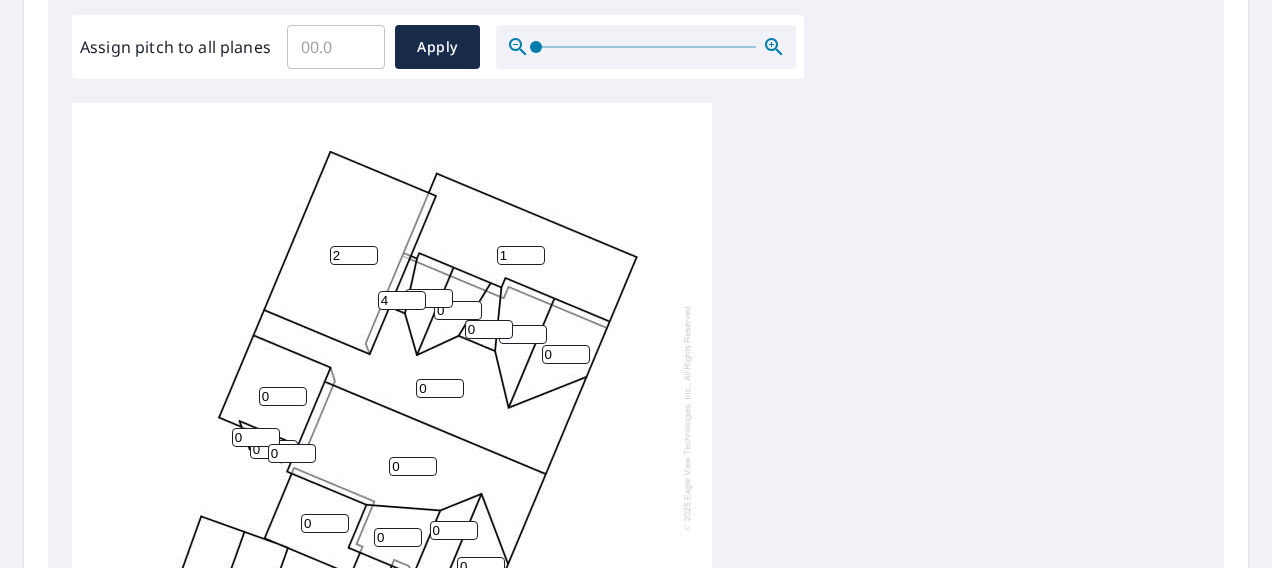 type on "4" 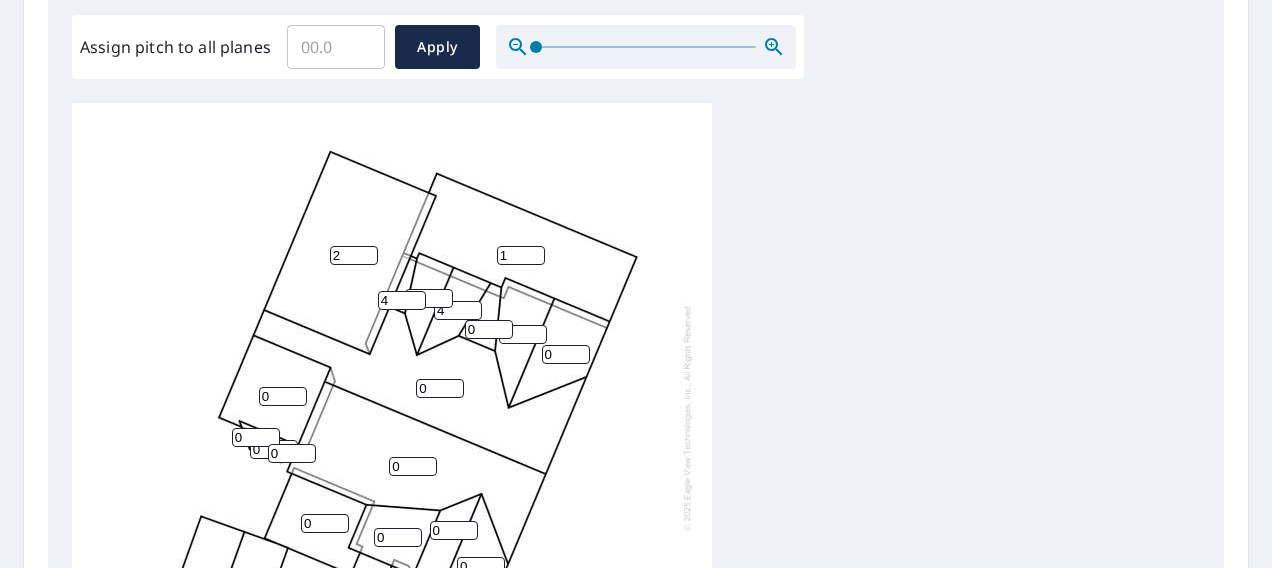 type on "4" 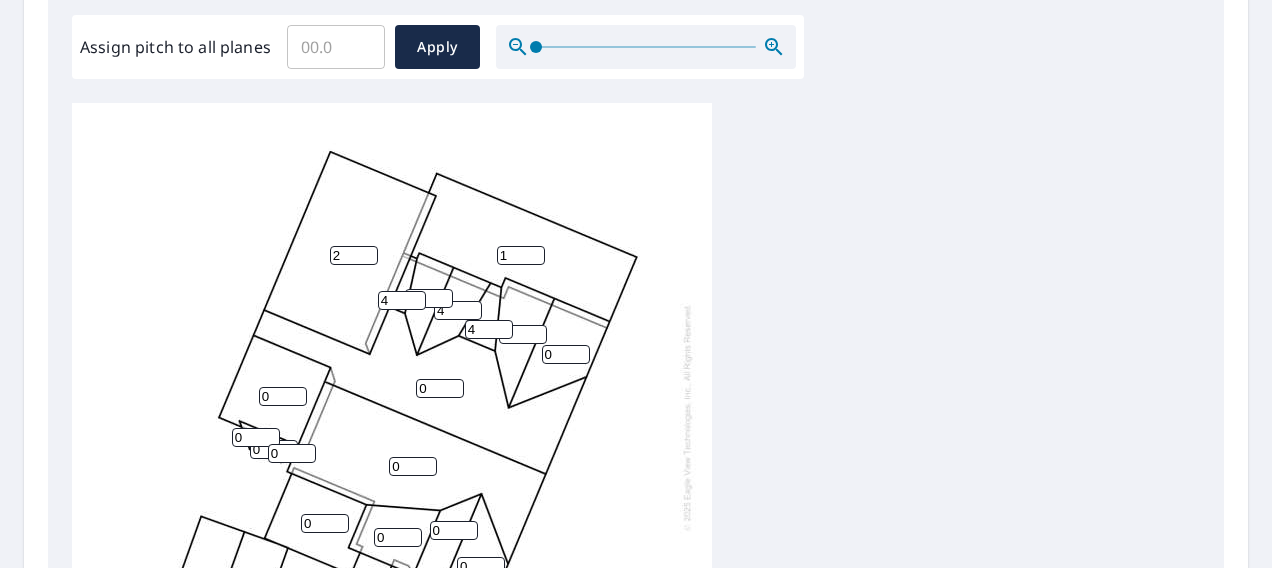 type on "4" 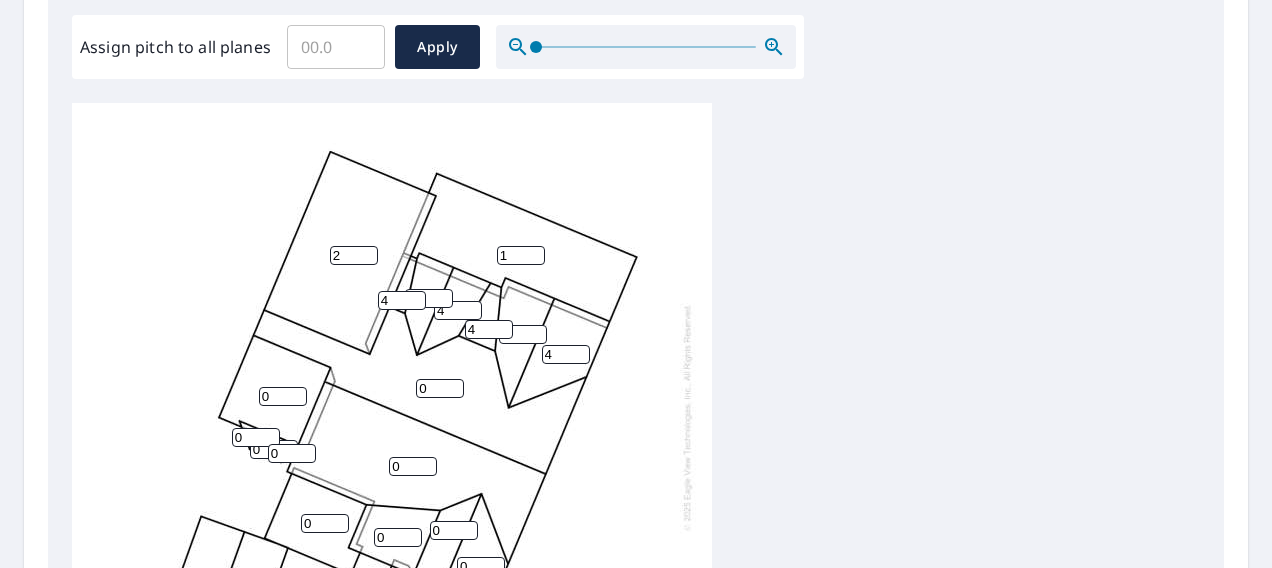 type on "4" 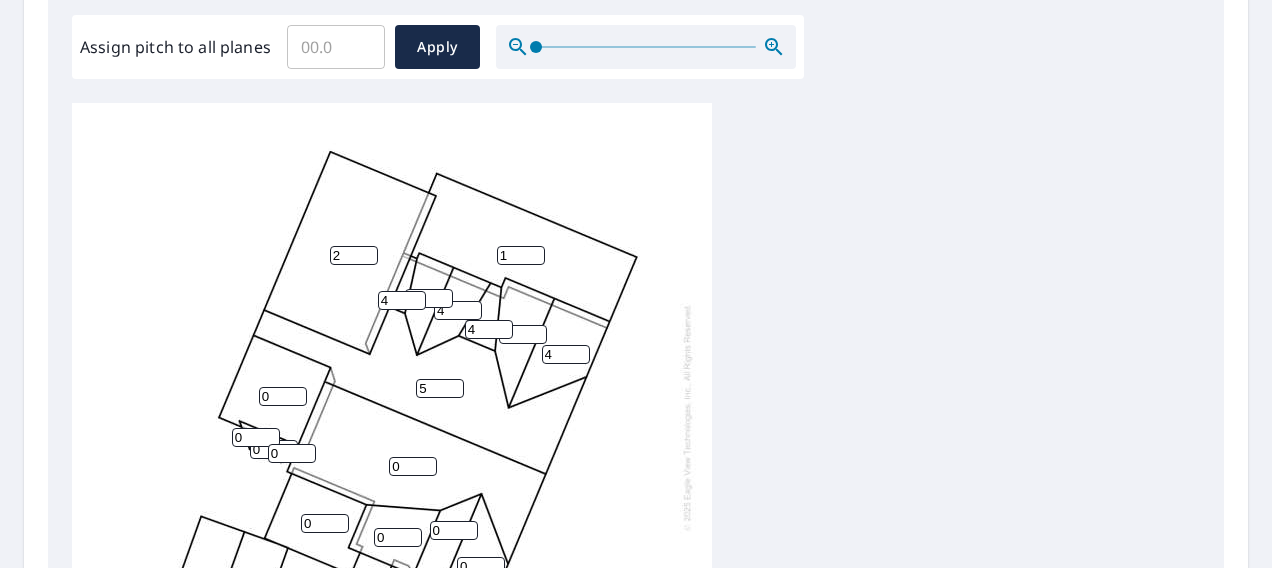 type on "5" 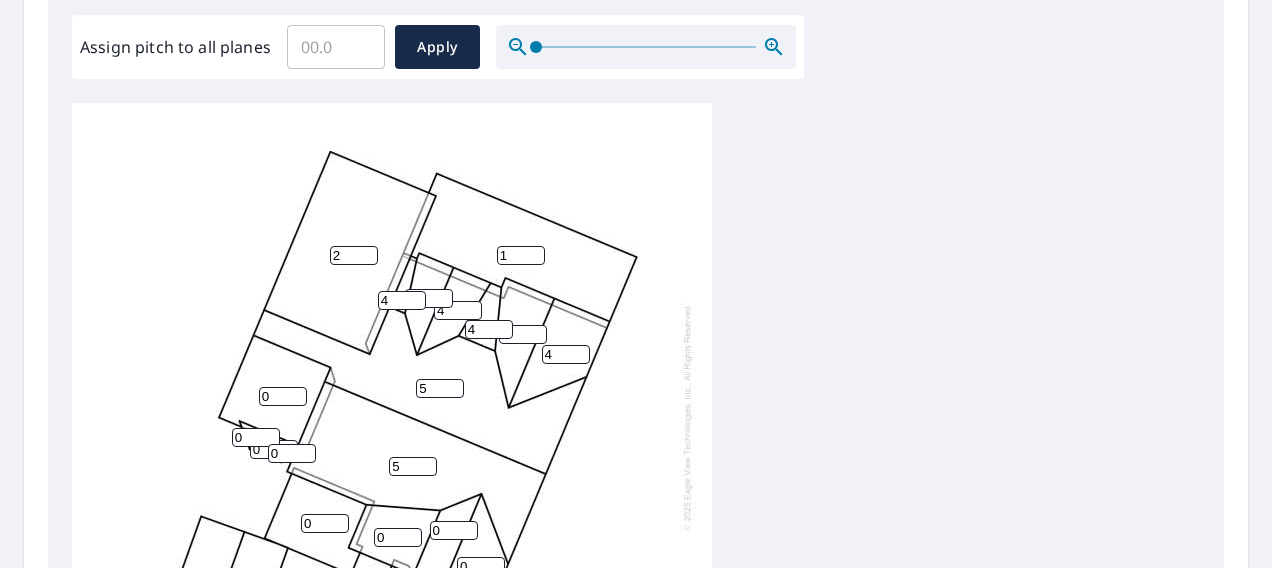 type on "5" 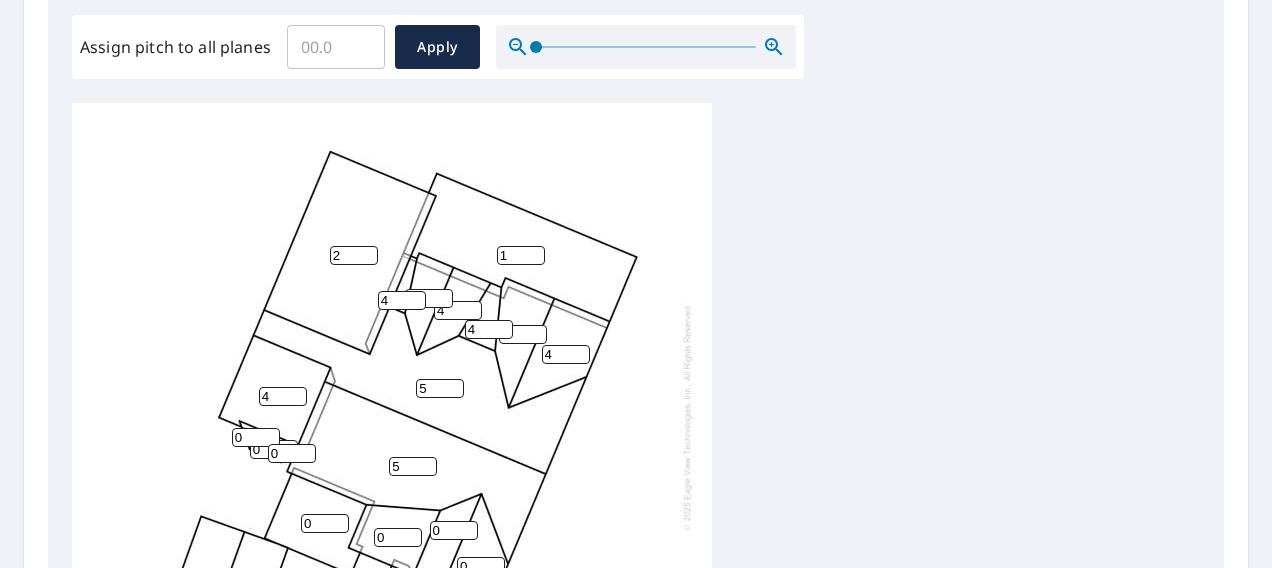 type on "4" 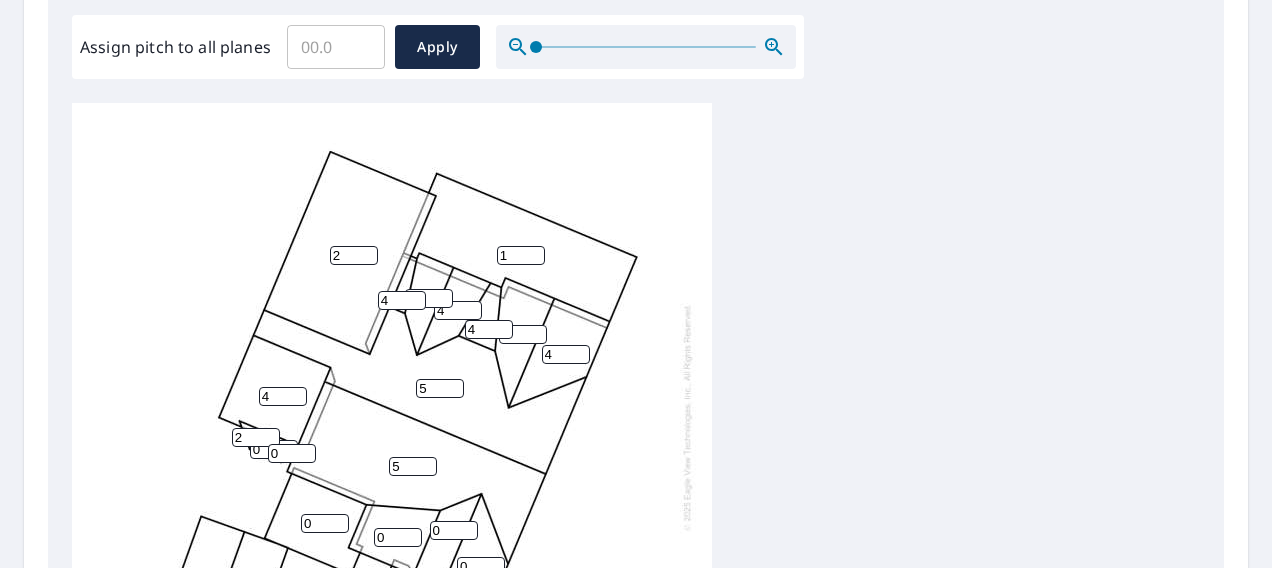 type on "2" 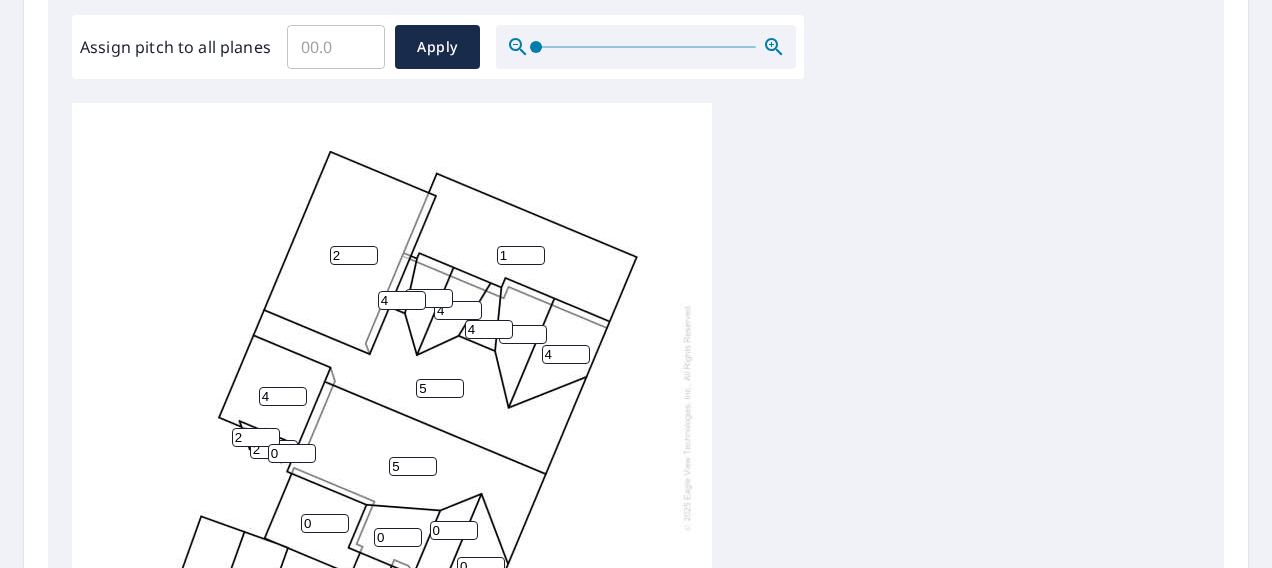 type on "2" 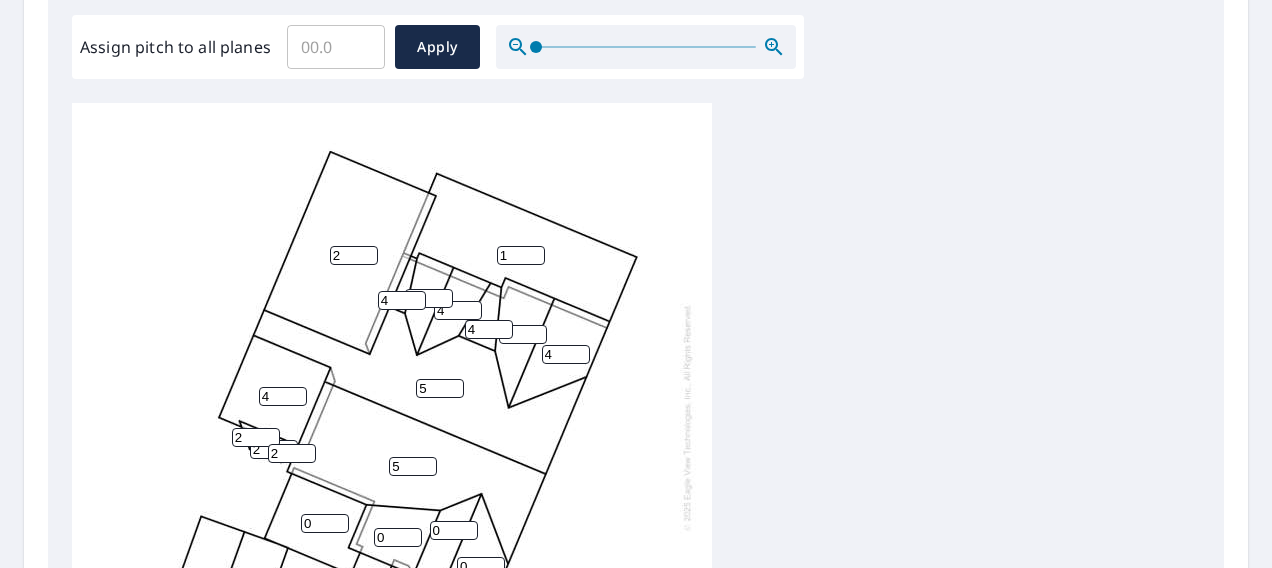 type on "2" 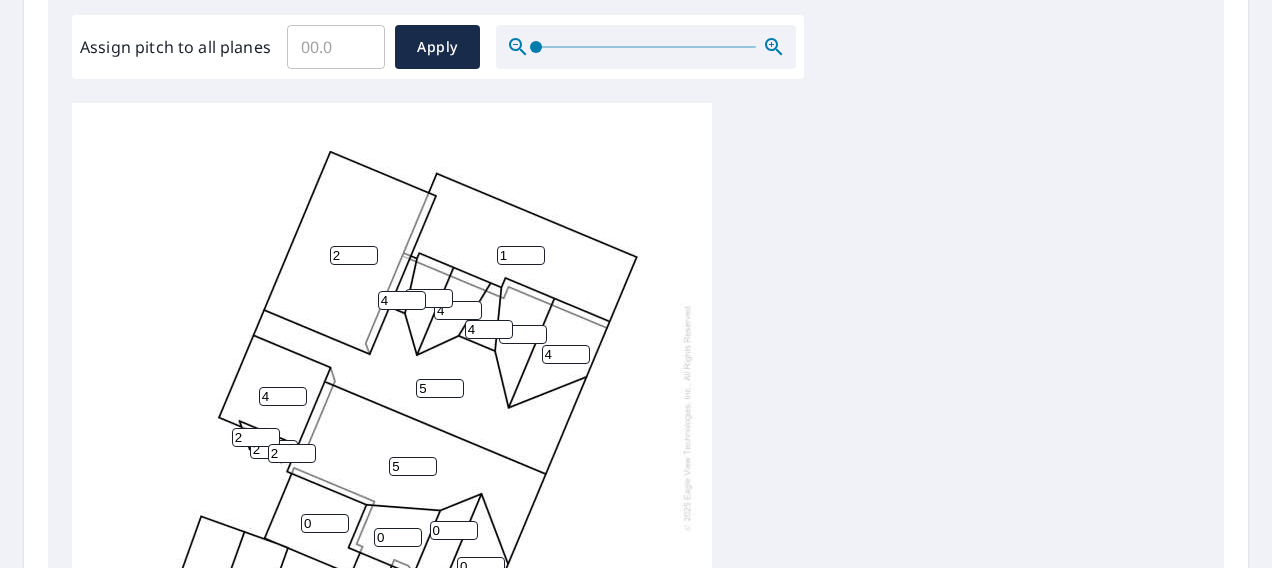 drag, startPoint x: 393, startPoint y: 532, endPoint x: 262, endPoint y: 515, distance: 132.09845 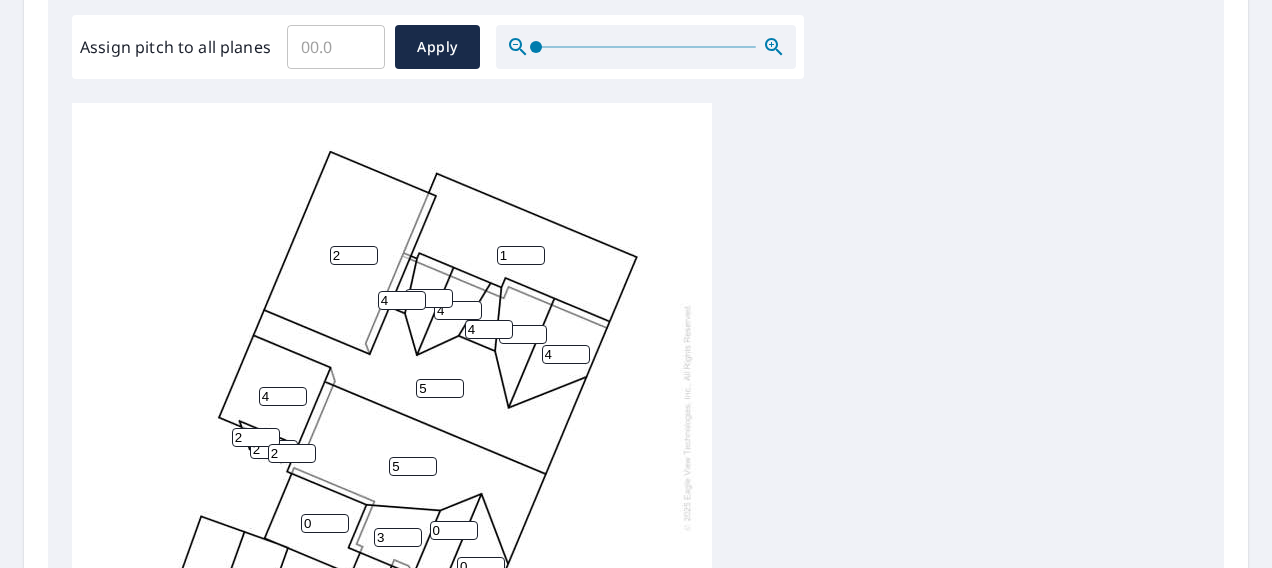 type on "3" 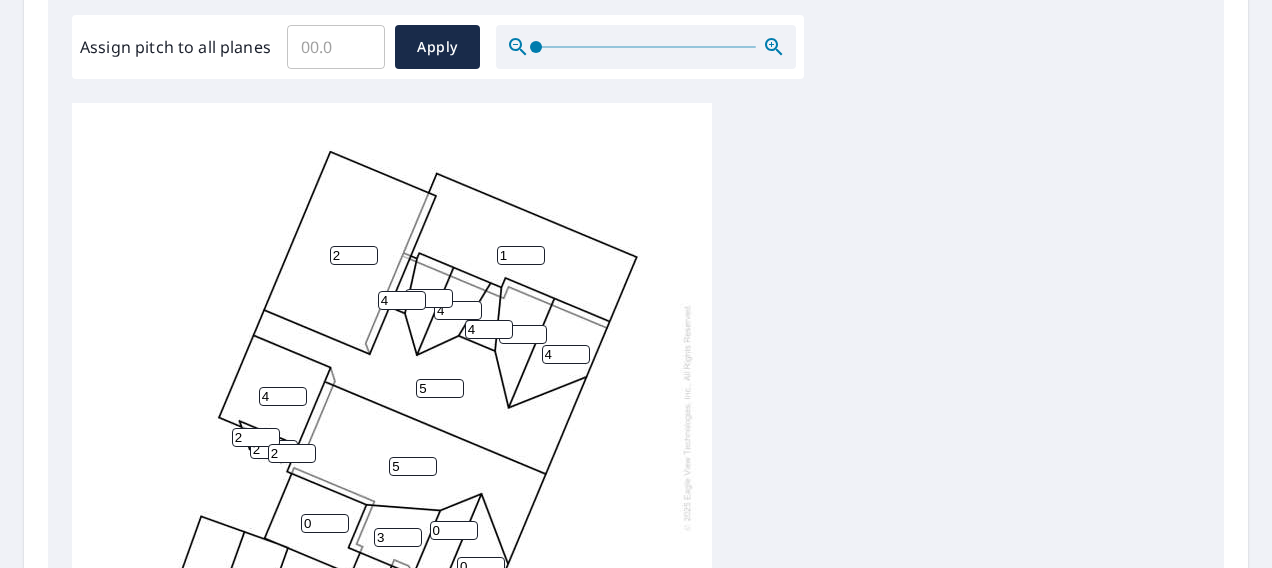 drag, startPoint x: 442, startPoint y: 527, endPoint x: 393, endPoint y: 522, distance: 49.25444 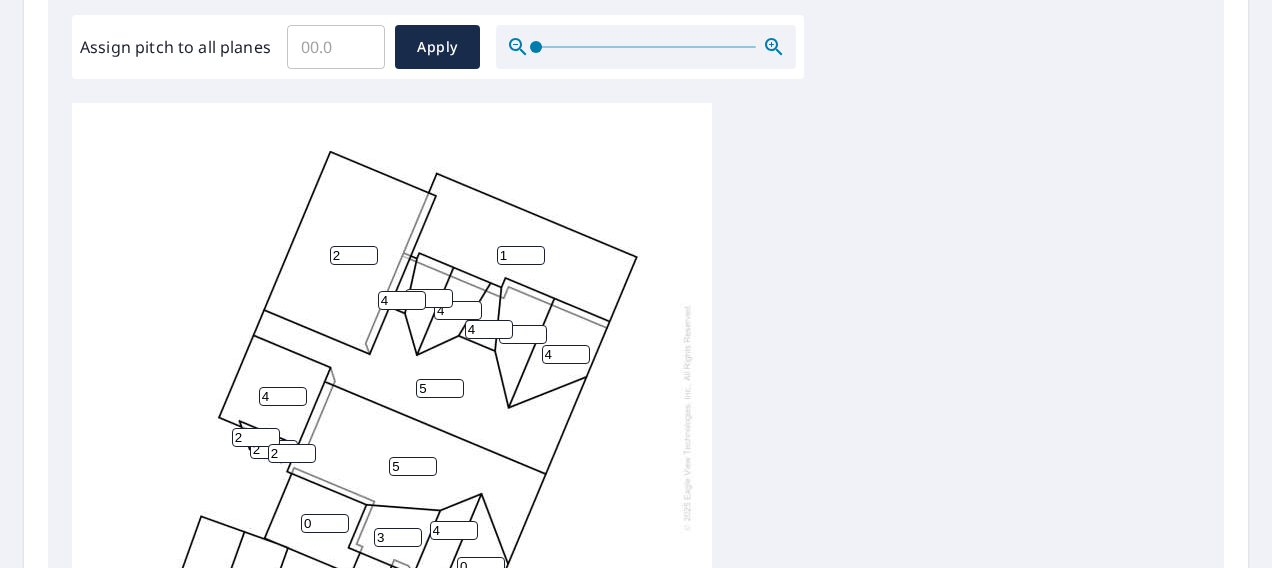 type on "4" 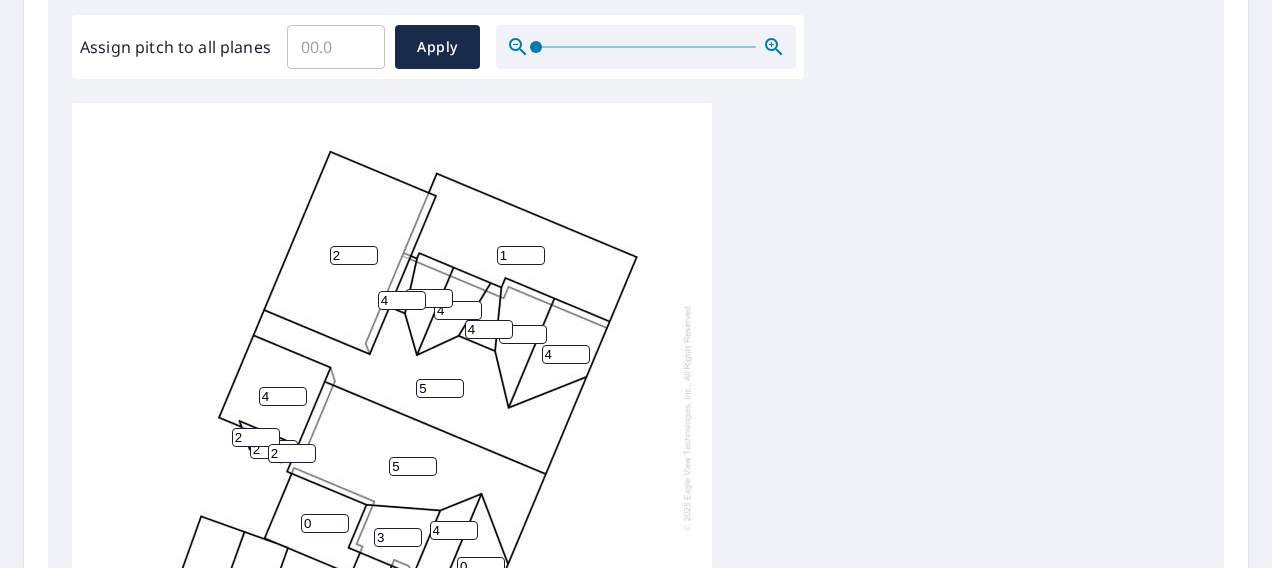 drag, startPoint x: 540, startPoint y: 513, endPoint x: 576, endPoint y: 414, distance: 105.3423 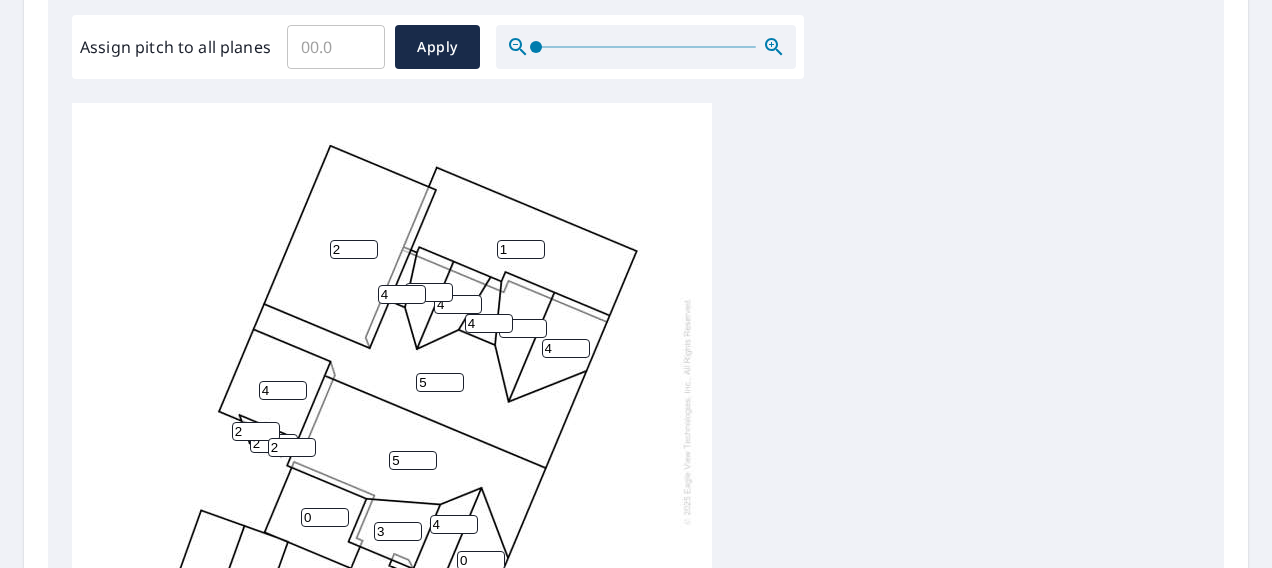 scroll, scrollTop: 20, scrollLeft: 0, axis: vertical 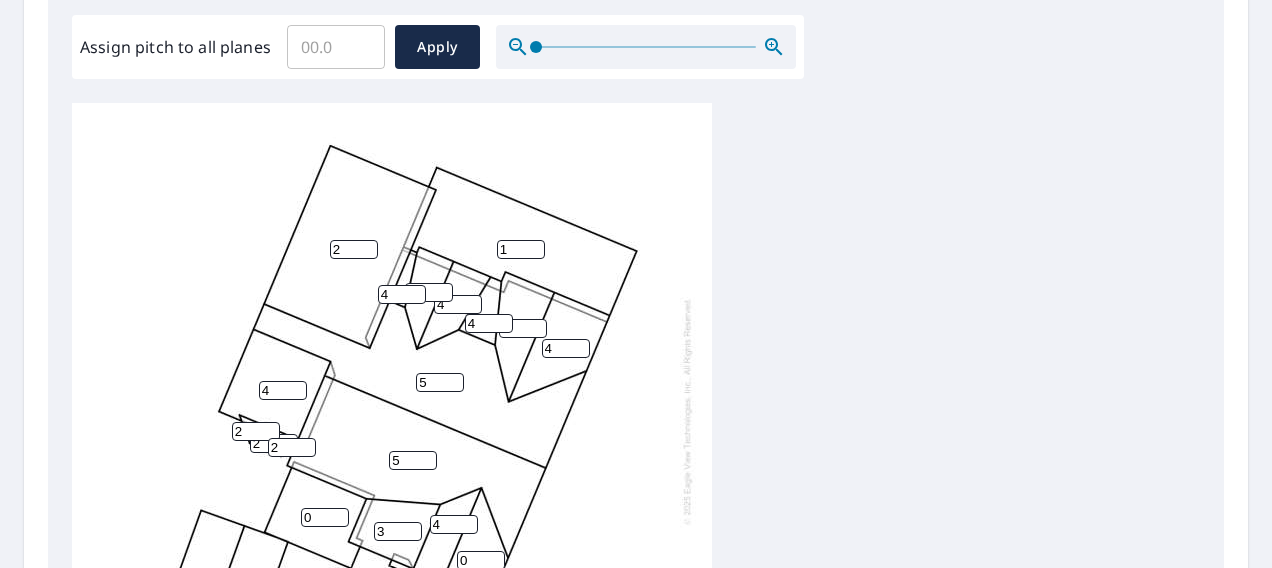 drag, startPoint x: 592, startPoint y: 482, endPoint x: 622, endPoint y: 406, distance: 81.706795 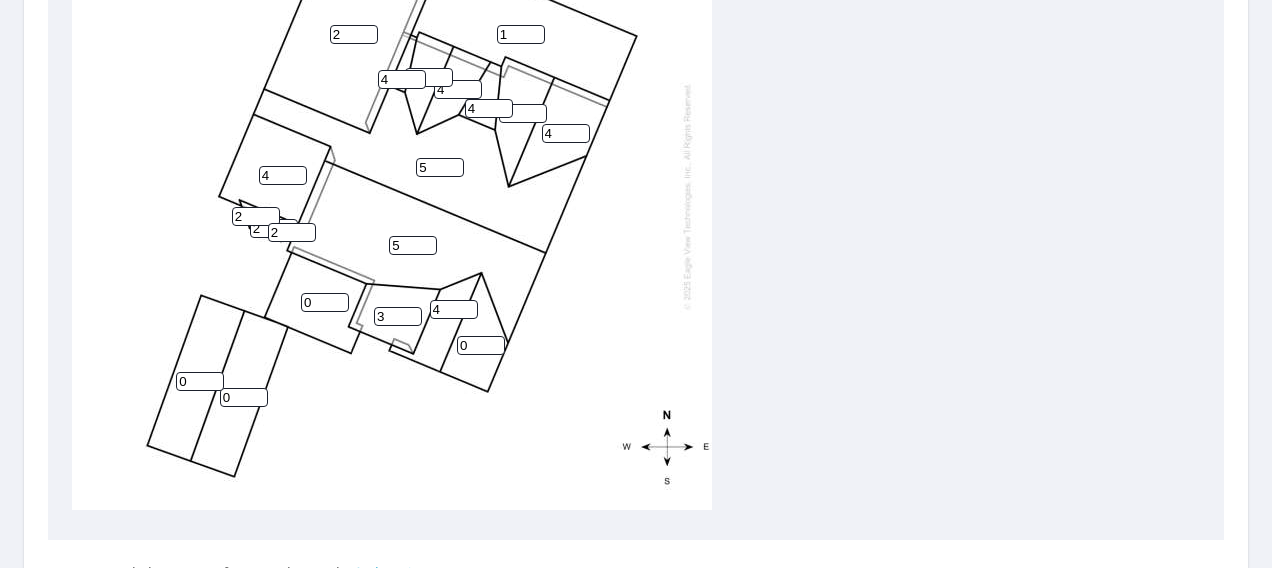 scroll, scrollTop: 900, scrollLeft: 0, axis: vertical 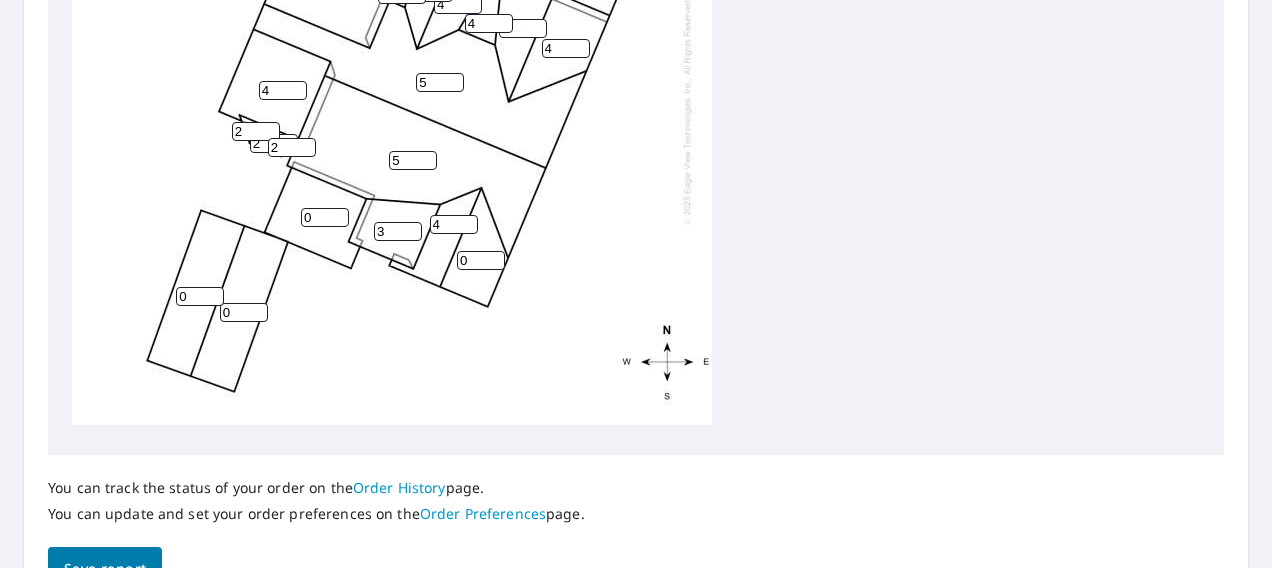 drag, startPoint x: 473, startPoint y: 249, endPoint x: 348, endPoint y: 248, distance: 125.004 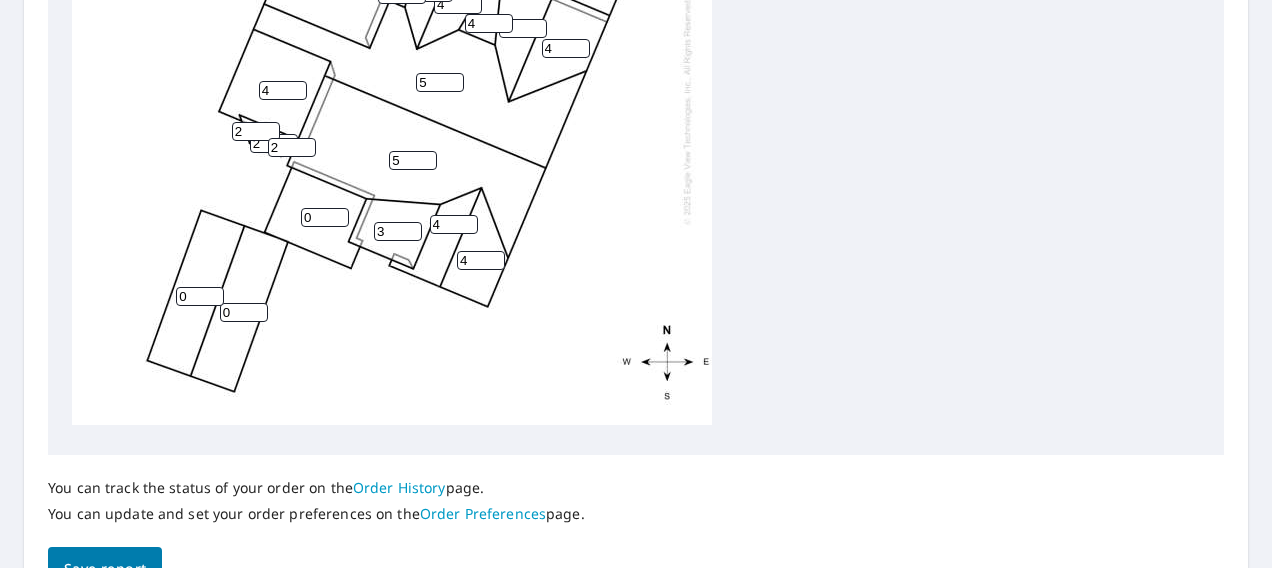 type on "4" 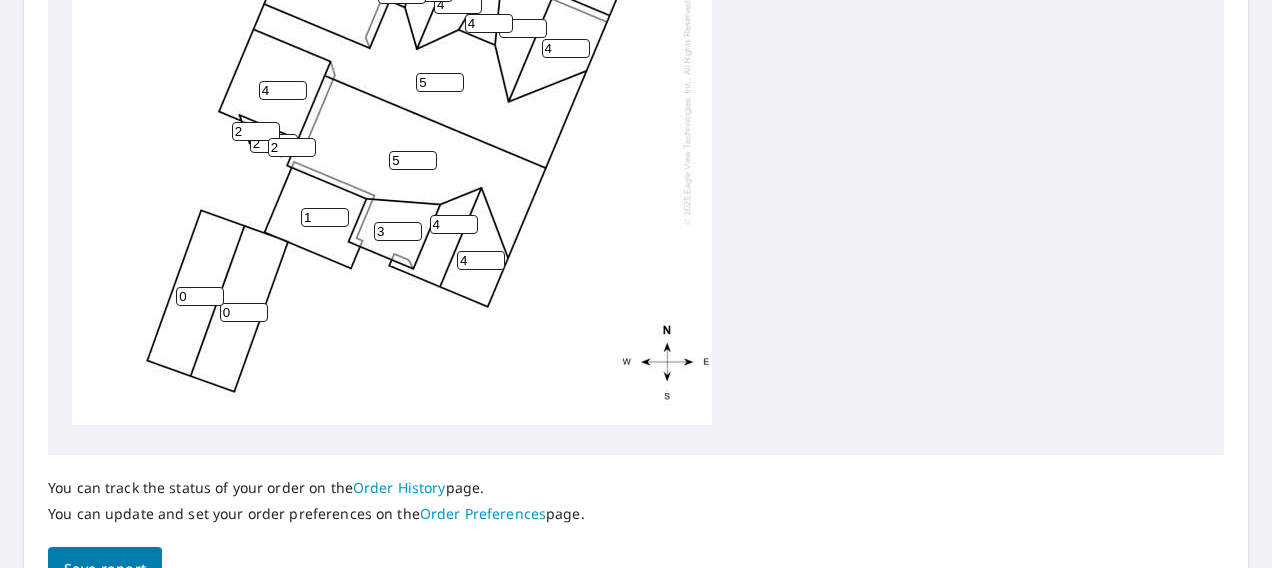 type on "1" 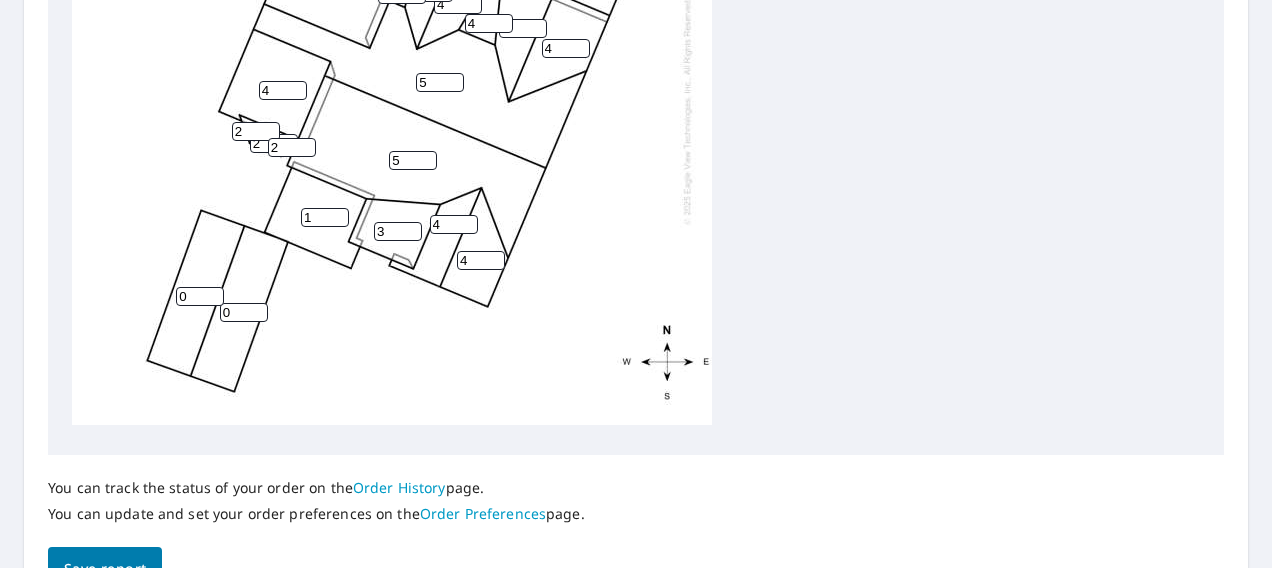 drag, startPoint x: 192, startPoint y: 278, endPoint x: 148, endPoint y: 280, distance: 44.04543 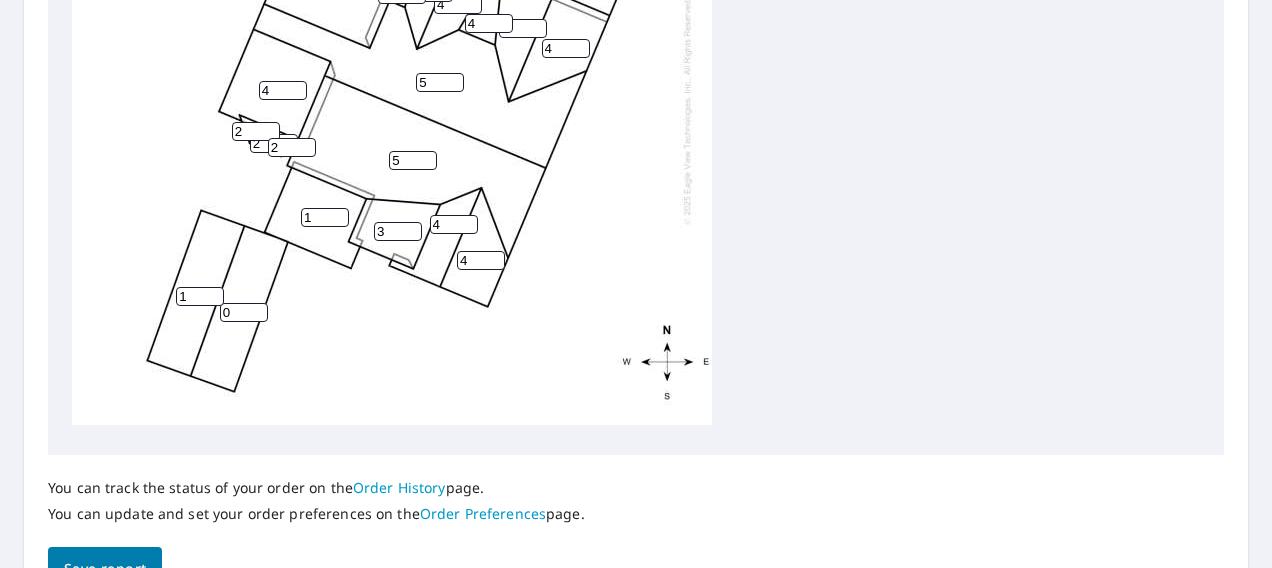 type on "1" 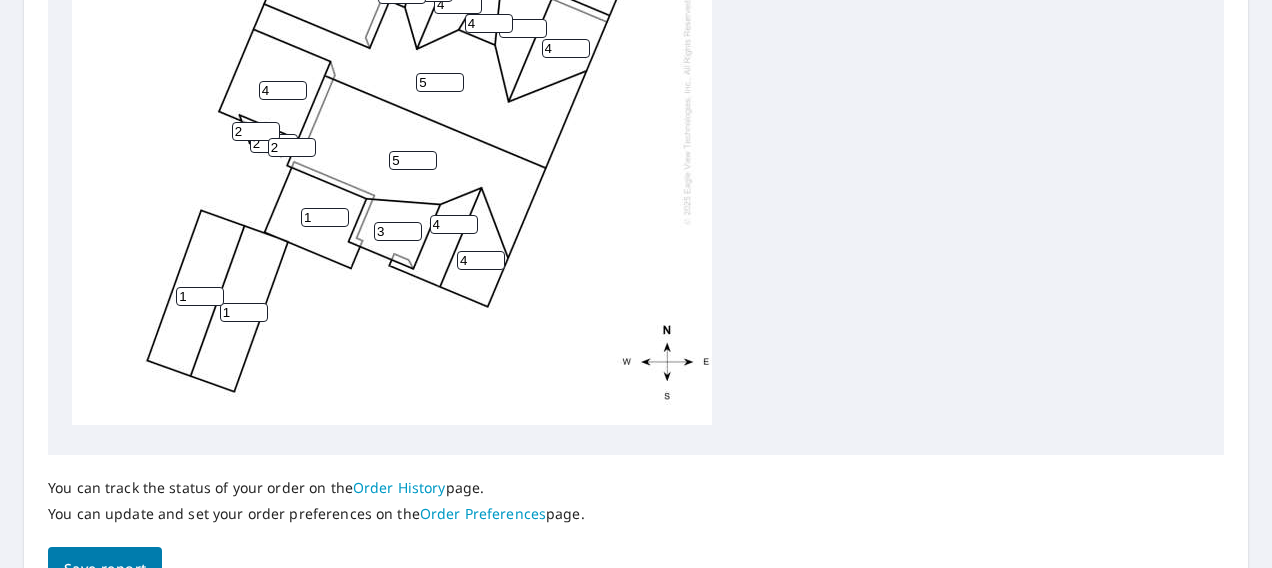 type on "1" 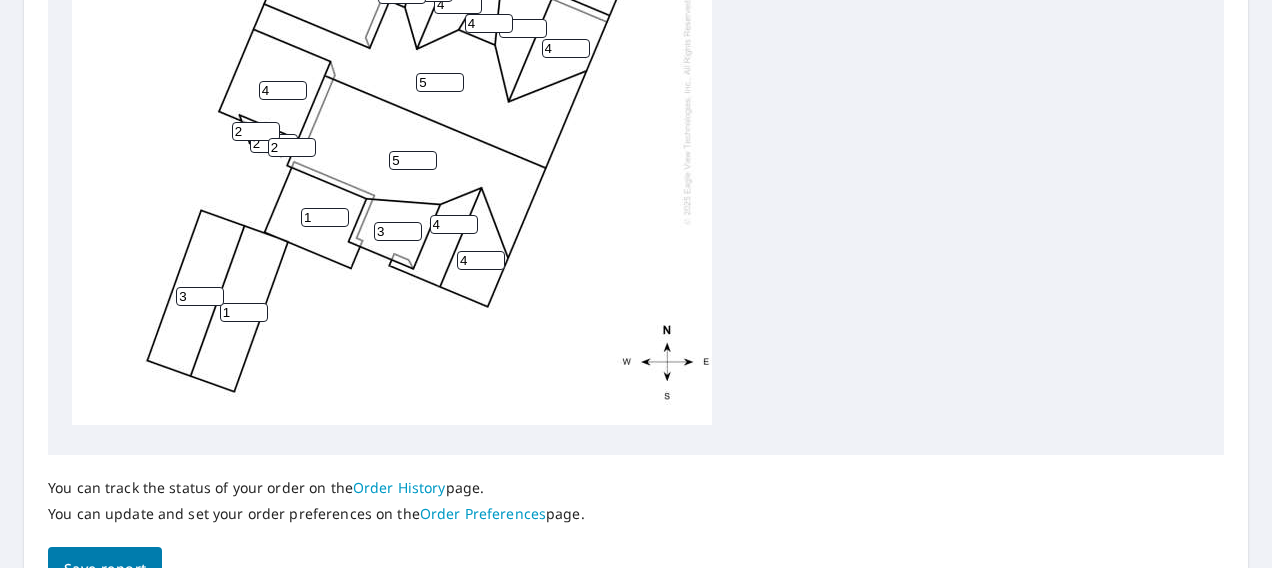 type on "3" 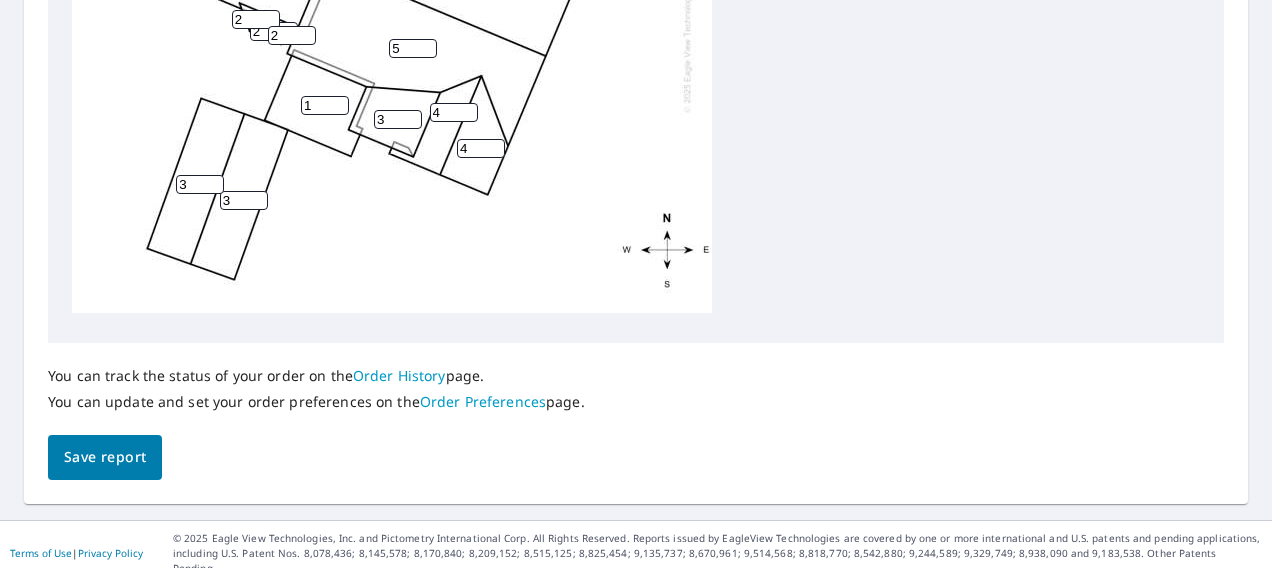 scroll, scrollTop: 1014, scrollLeft: 0, axis: vertical 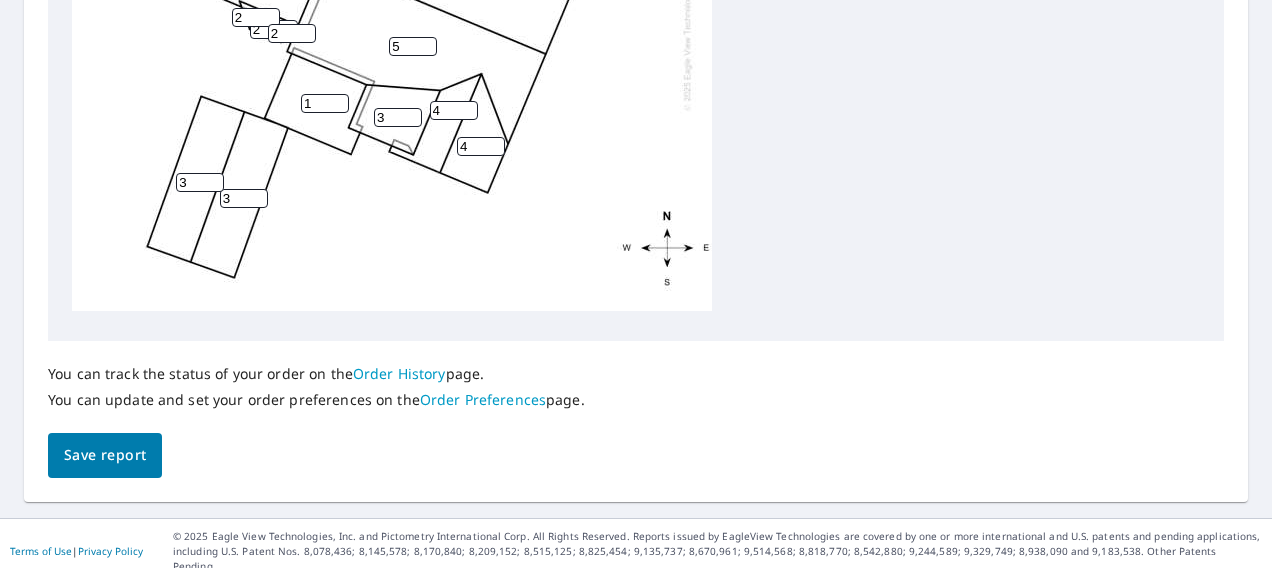 type on "3" 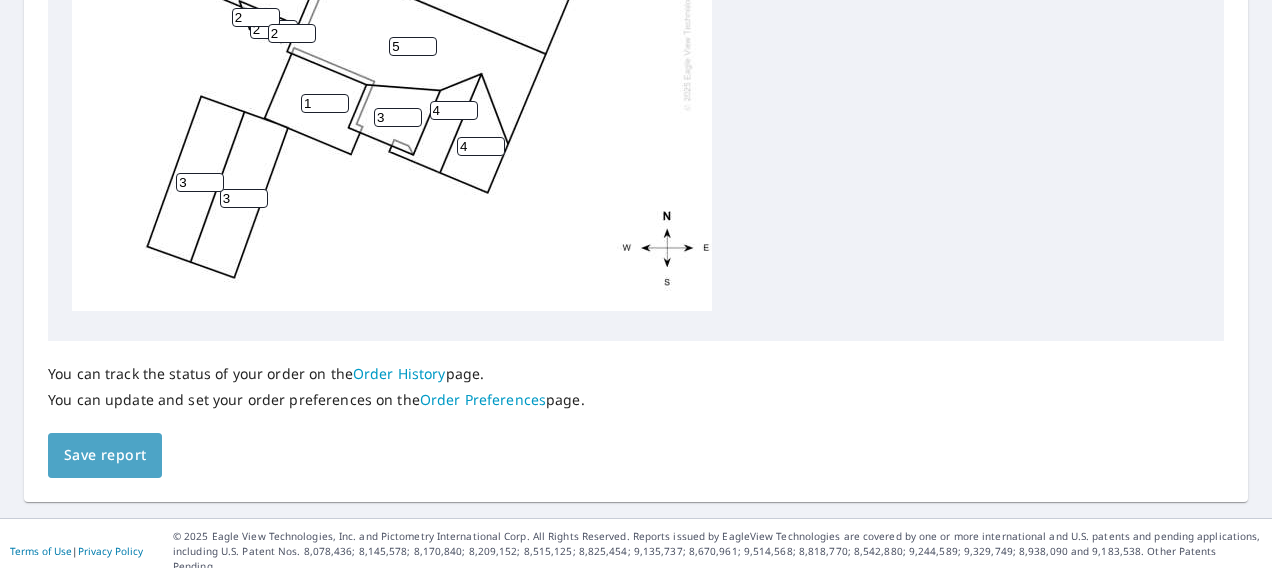 click on "Save report" at bounding box center (105, 455) 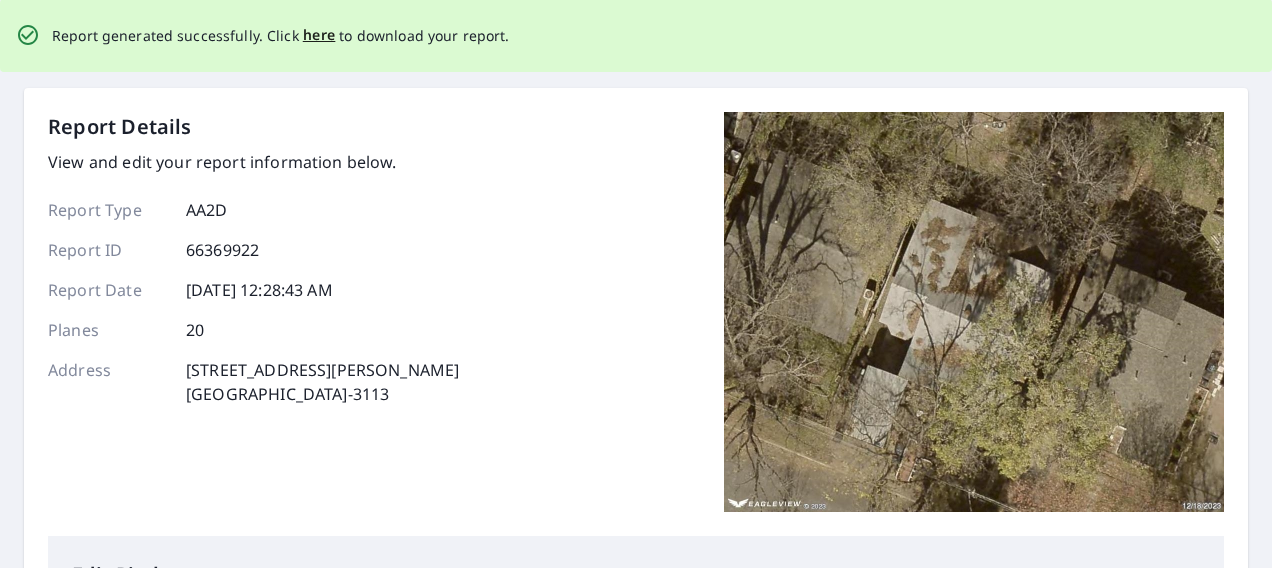 scroll, scrollTop: 0, scrollLeft: 0, axis: both 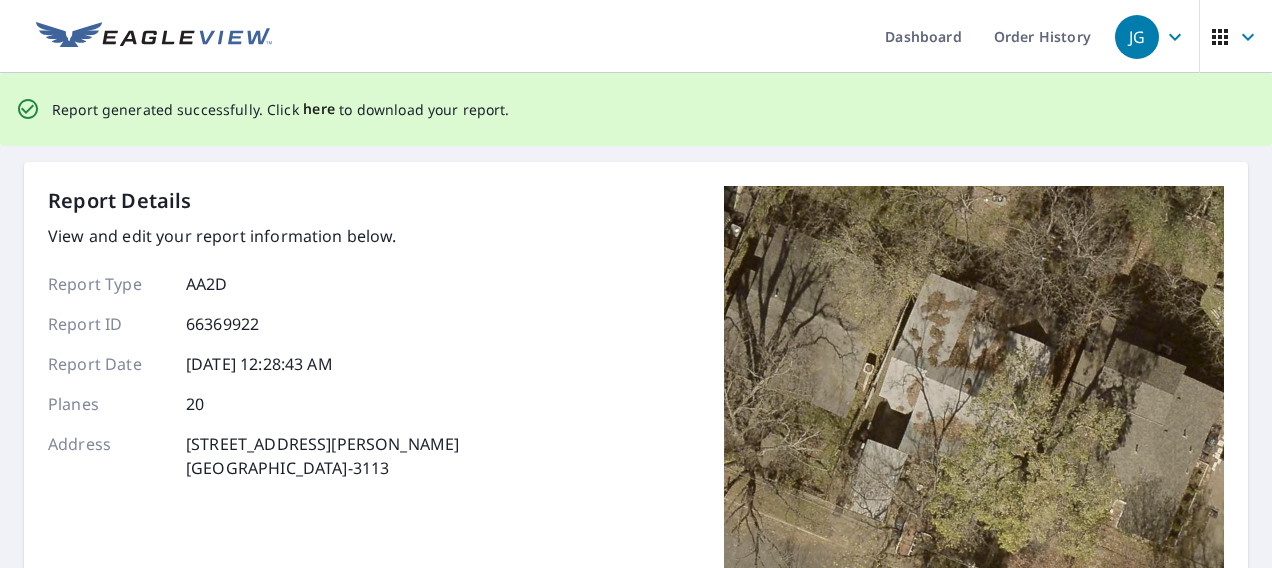 click on "here" at bounding box center (319, 109) 